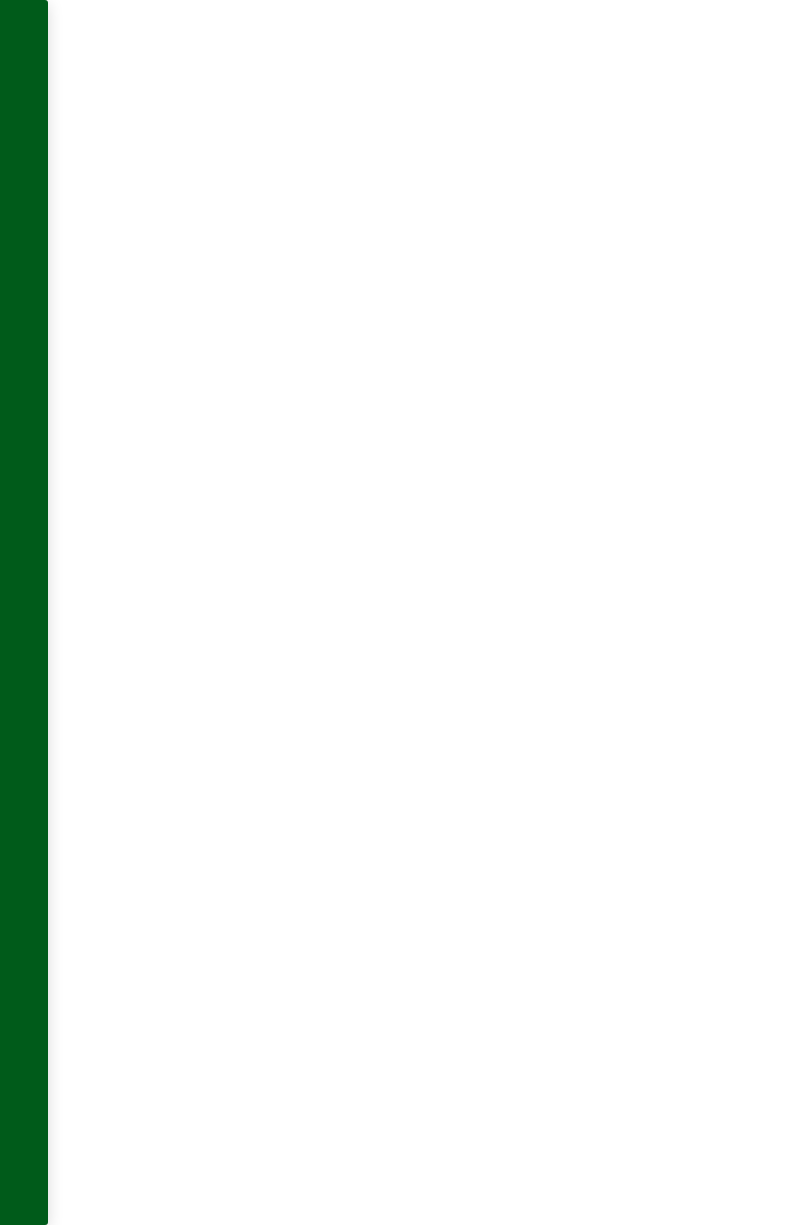 scroll, scrollTop: 0, scrollLeft: 0, axis: both 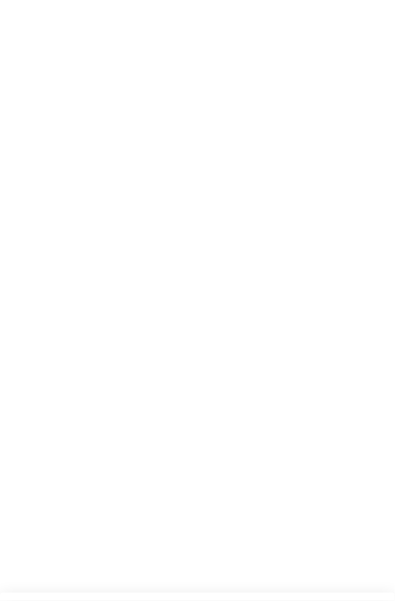 click at bounding box center [197, 267] 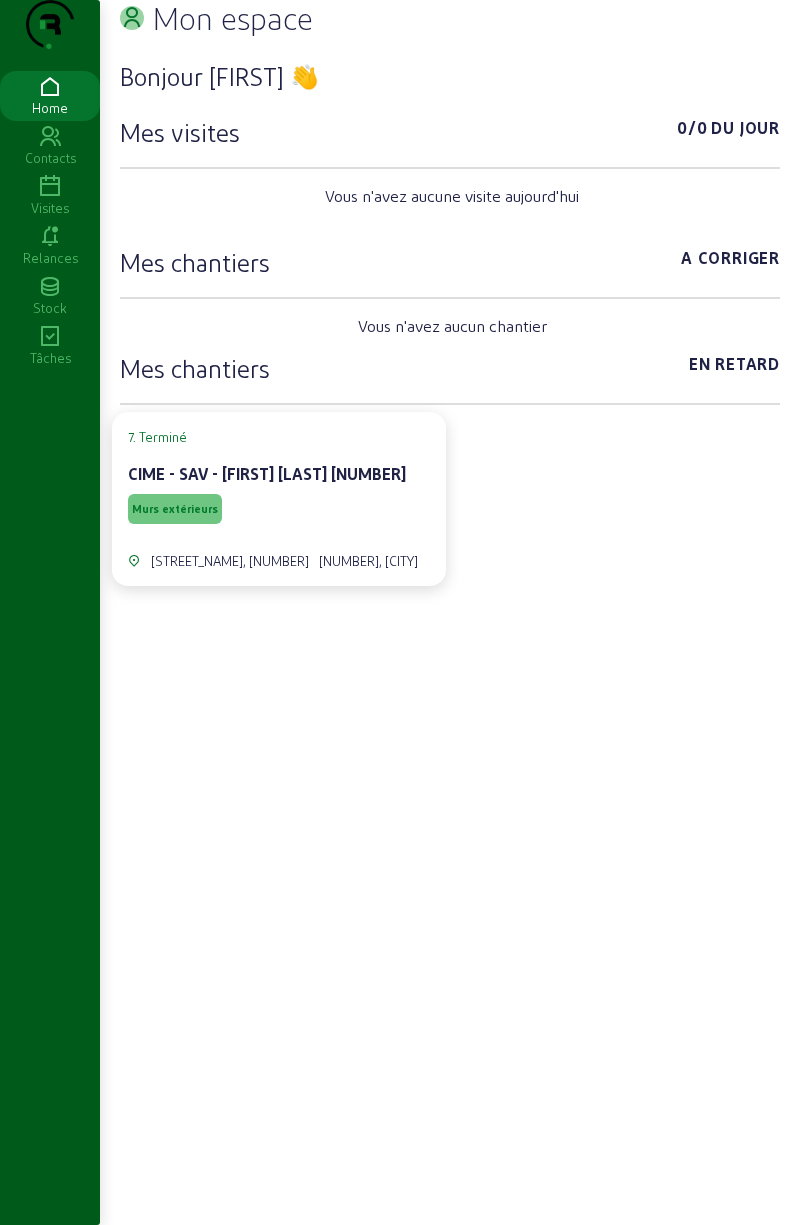 scroll, scrollTop: 0, scrollLeft: 0, axis: both 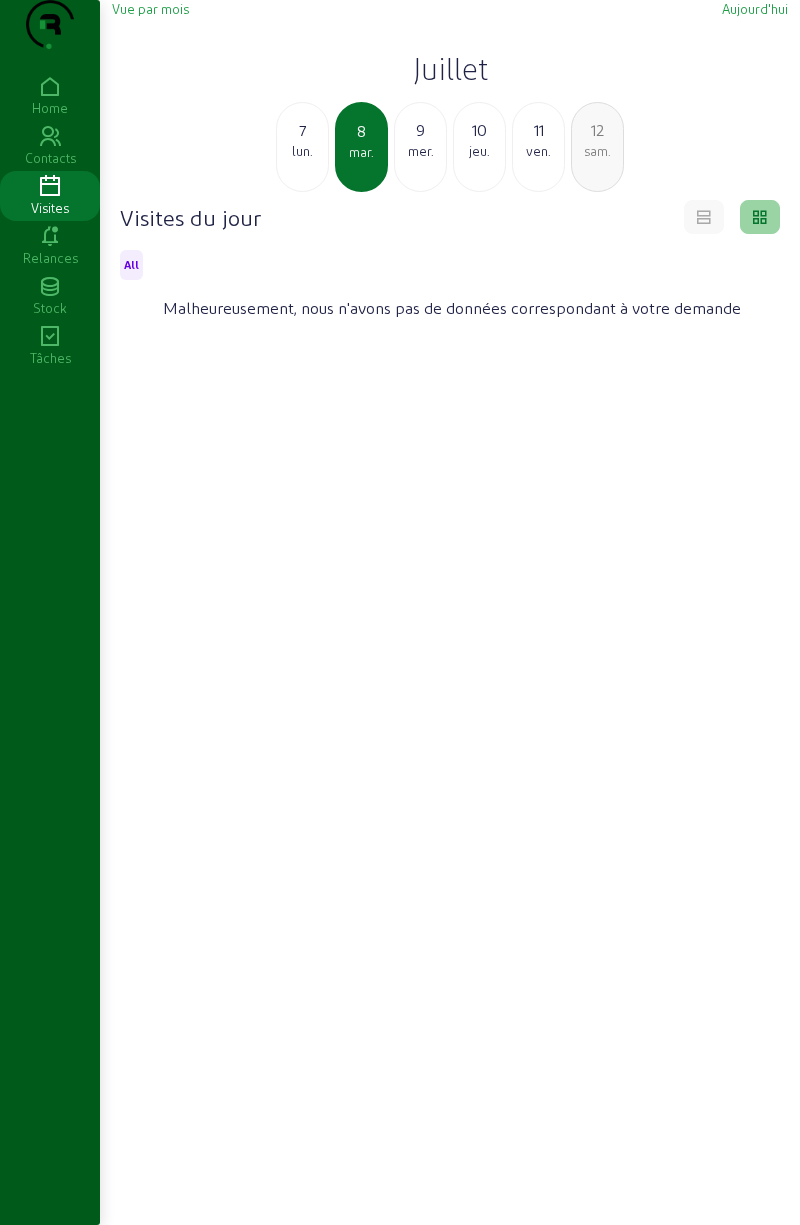 click at bounding box center (704, 217) 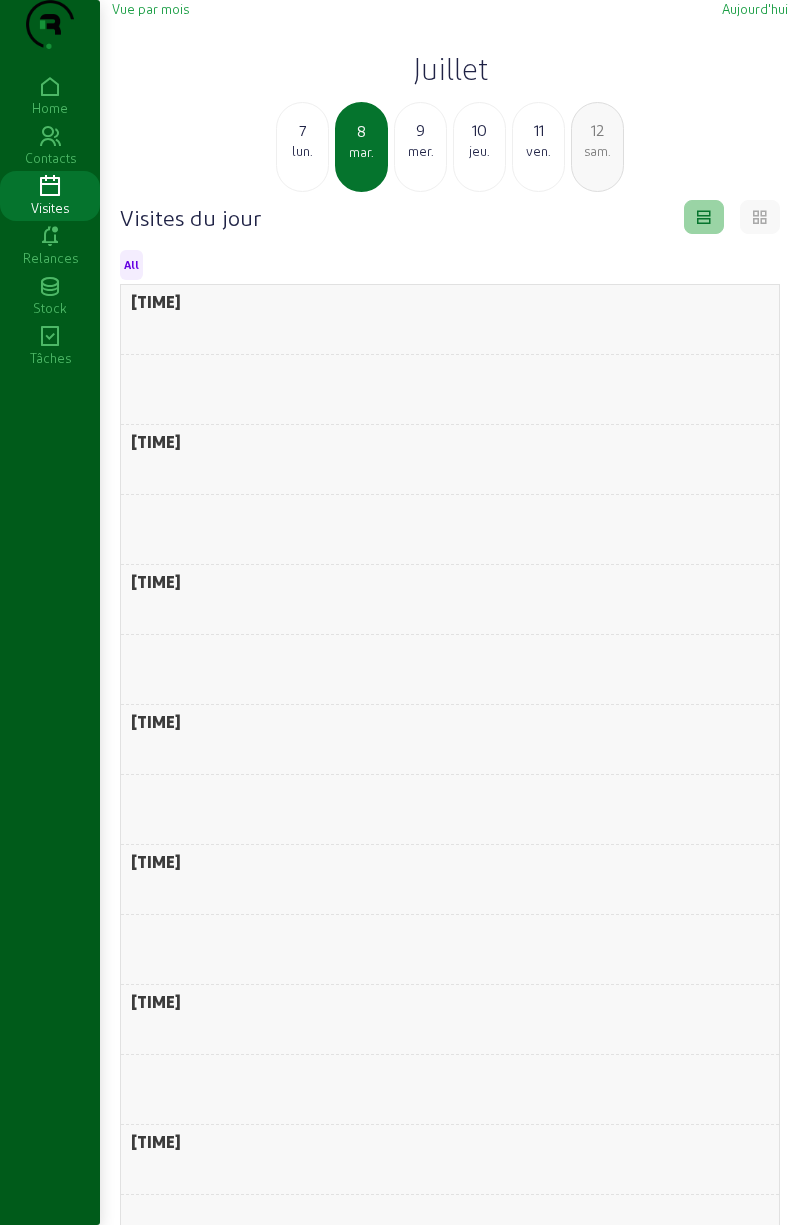 click at bounding box center (704, 217) 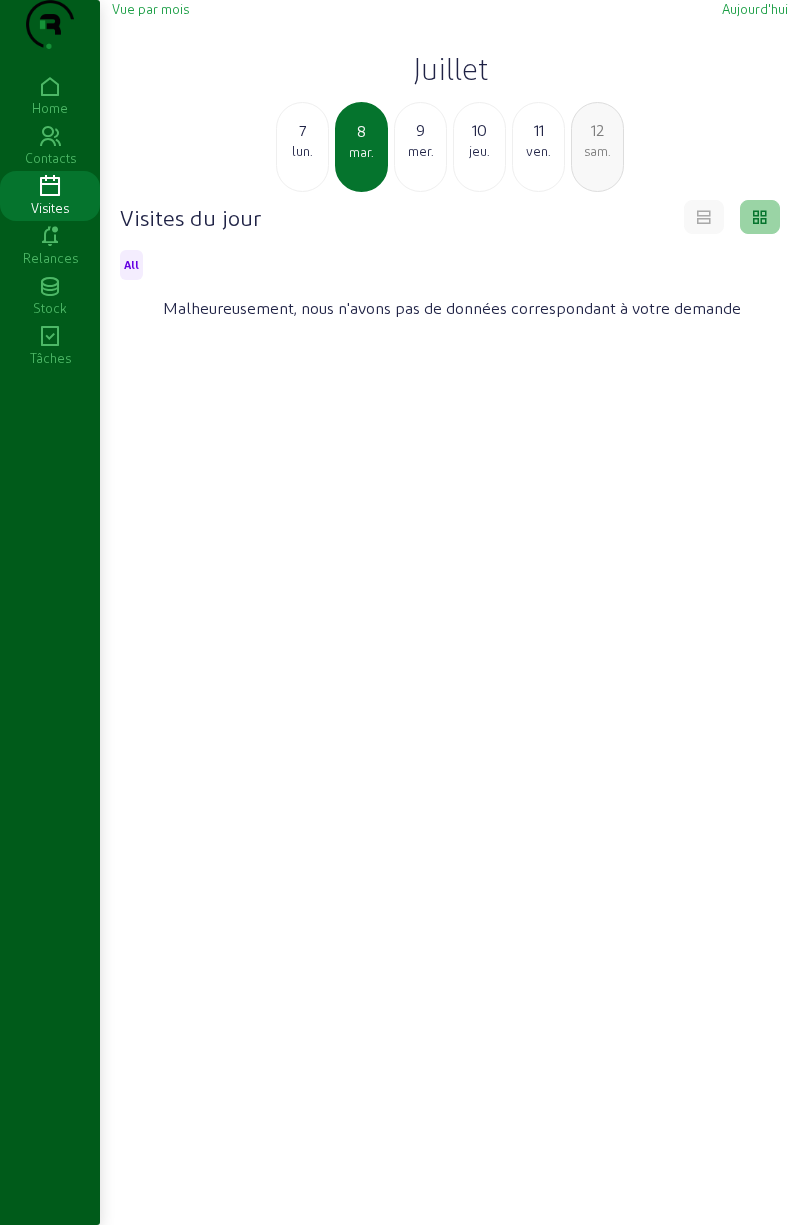 click on "lun." at bounding box center (302, 151) 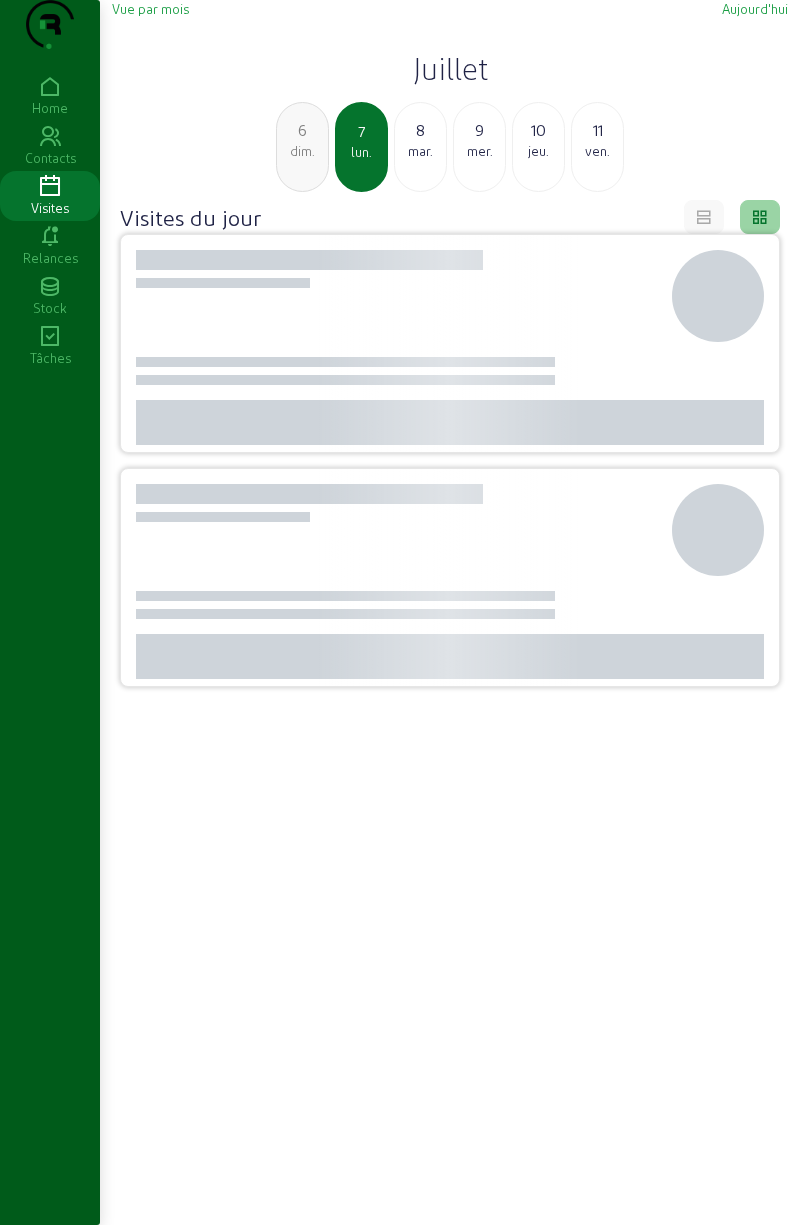 click on "dim." at bounding box center [302, 151] 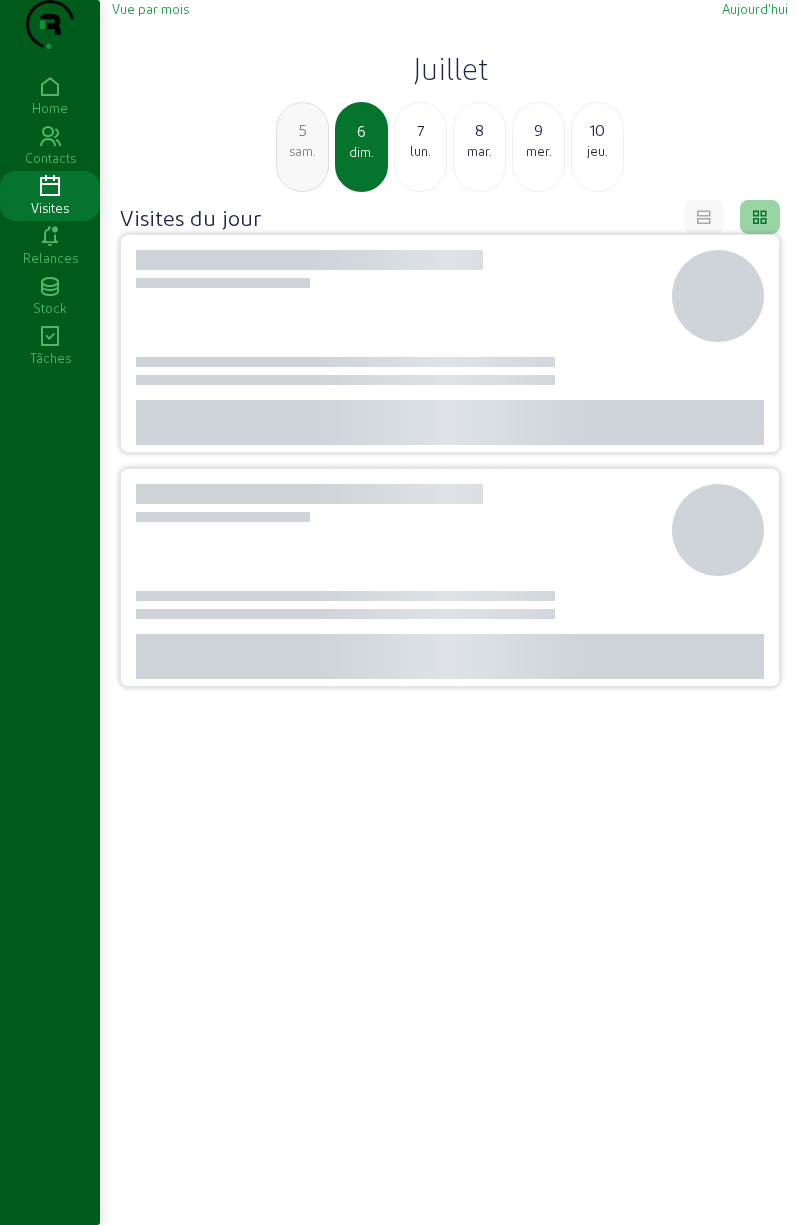click on "5" at bounding box center (302, 130) 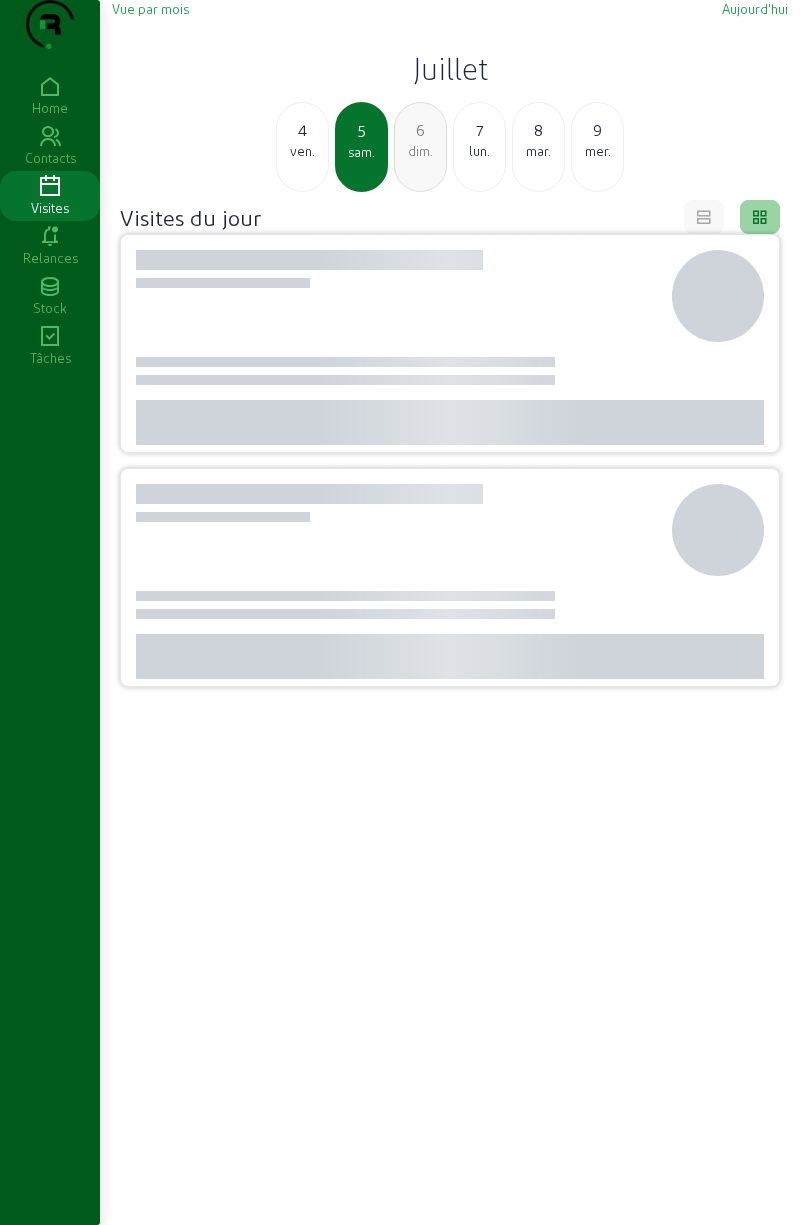 click on "4" at bounding box center (302, 130) 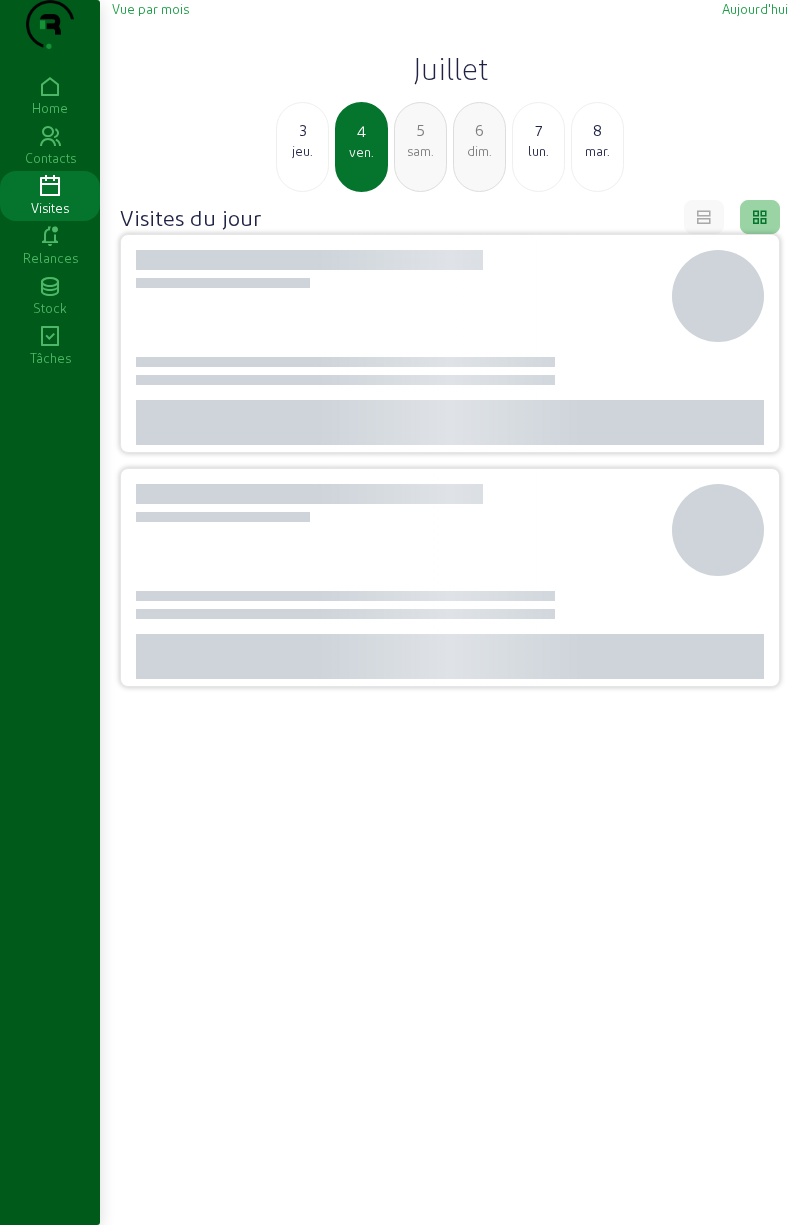 click on "3" at bounding box center (302, 130) 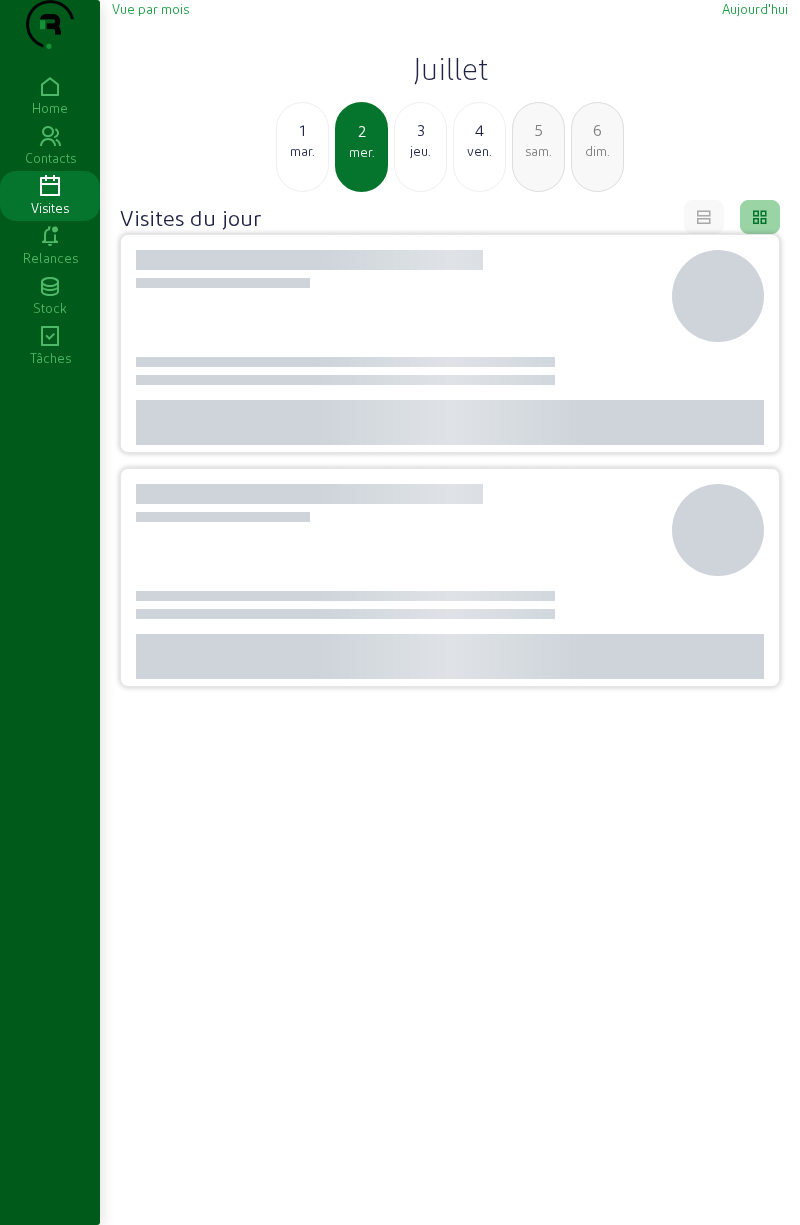 click on "1" at bounding box center [302, 130] 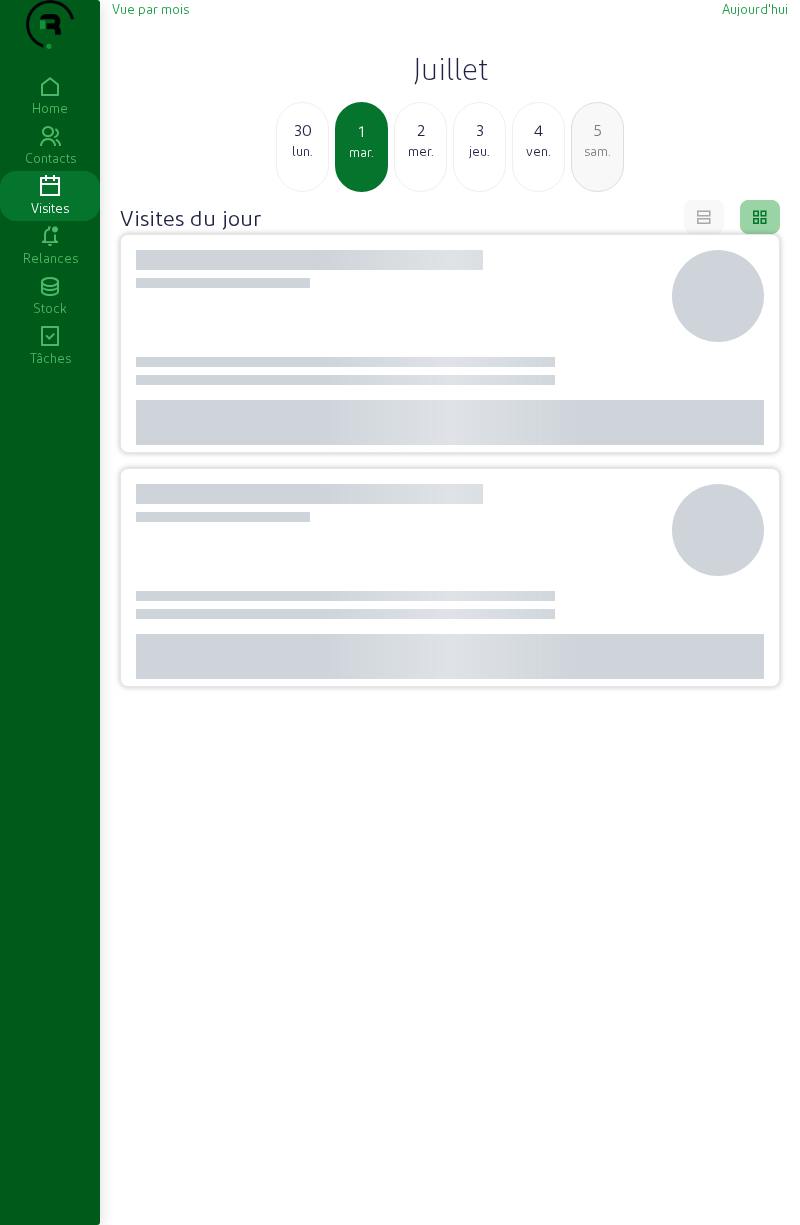 click on "30" at bounding box center [302, 130] 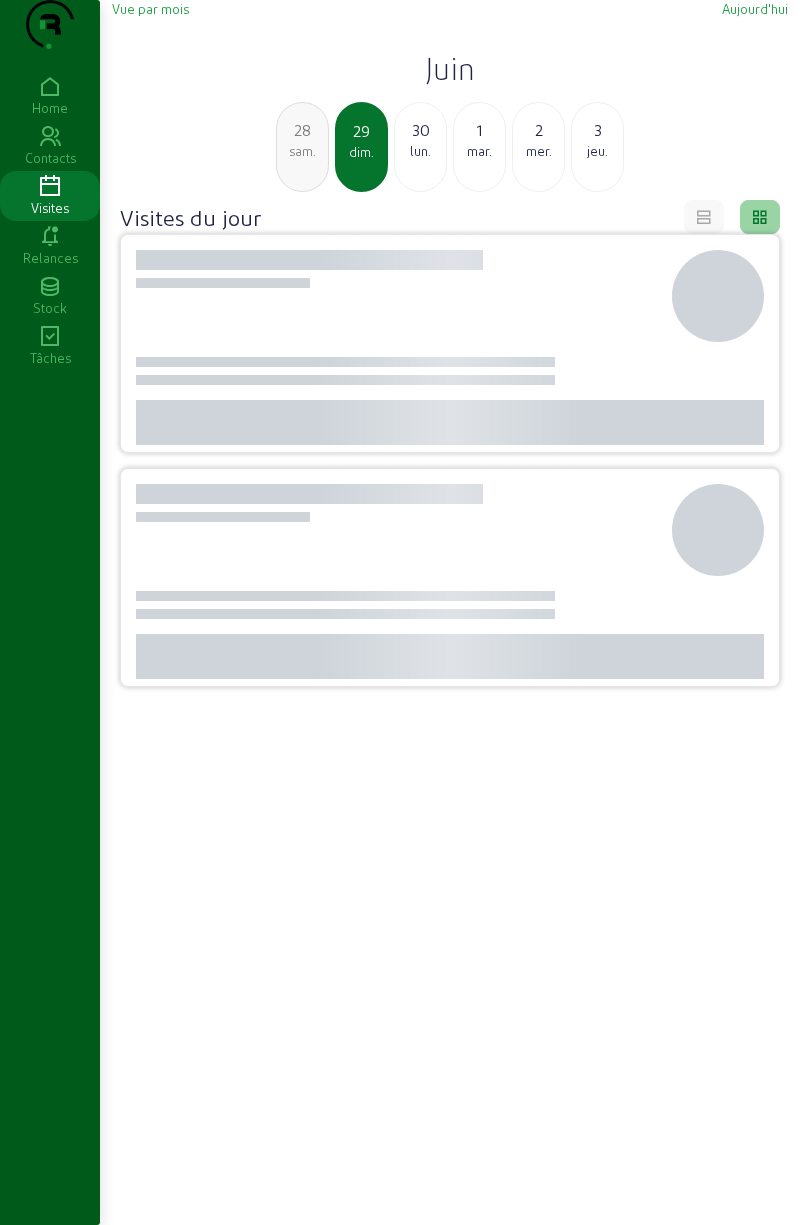 click on "28" at bounding box center [302, 130] 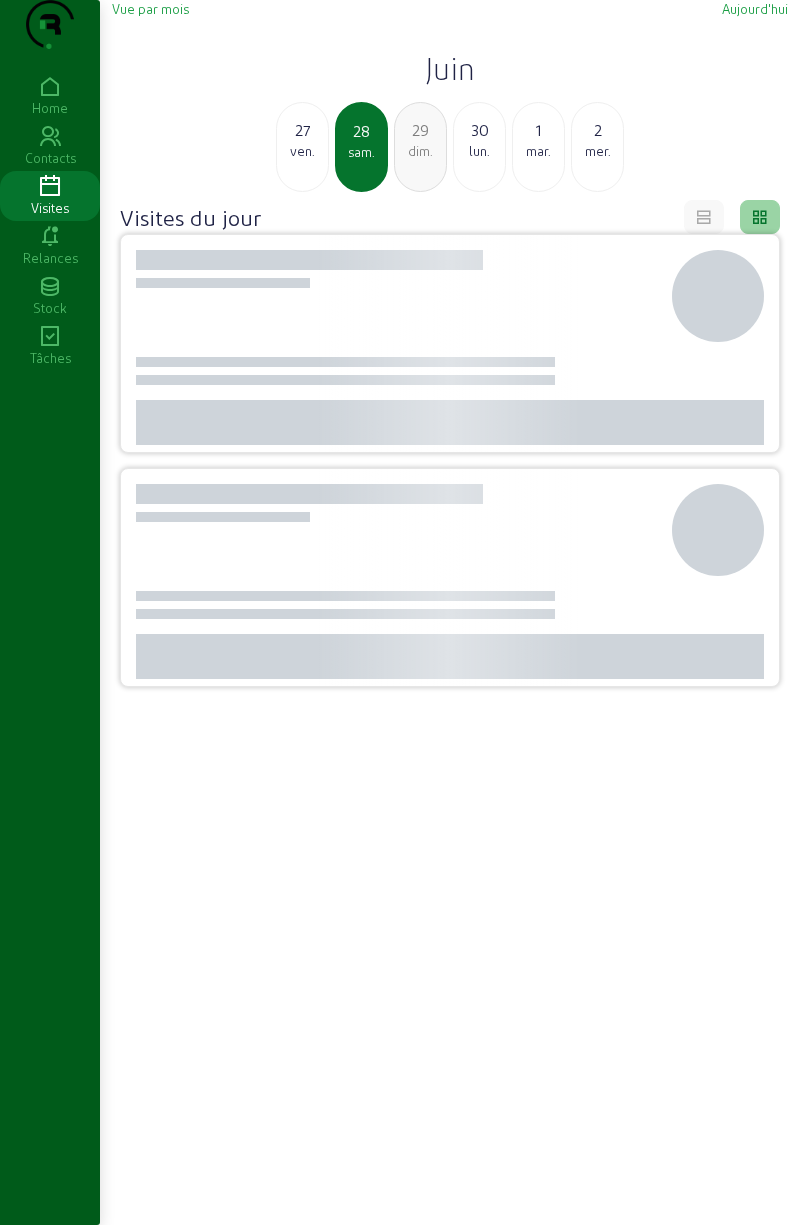 click on "27" at bounding box center (302, 130) 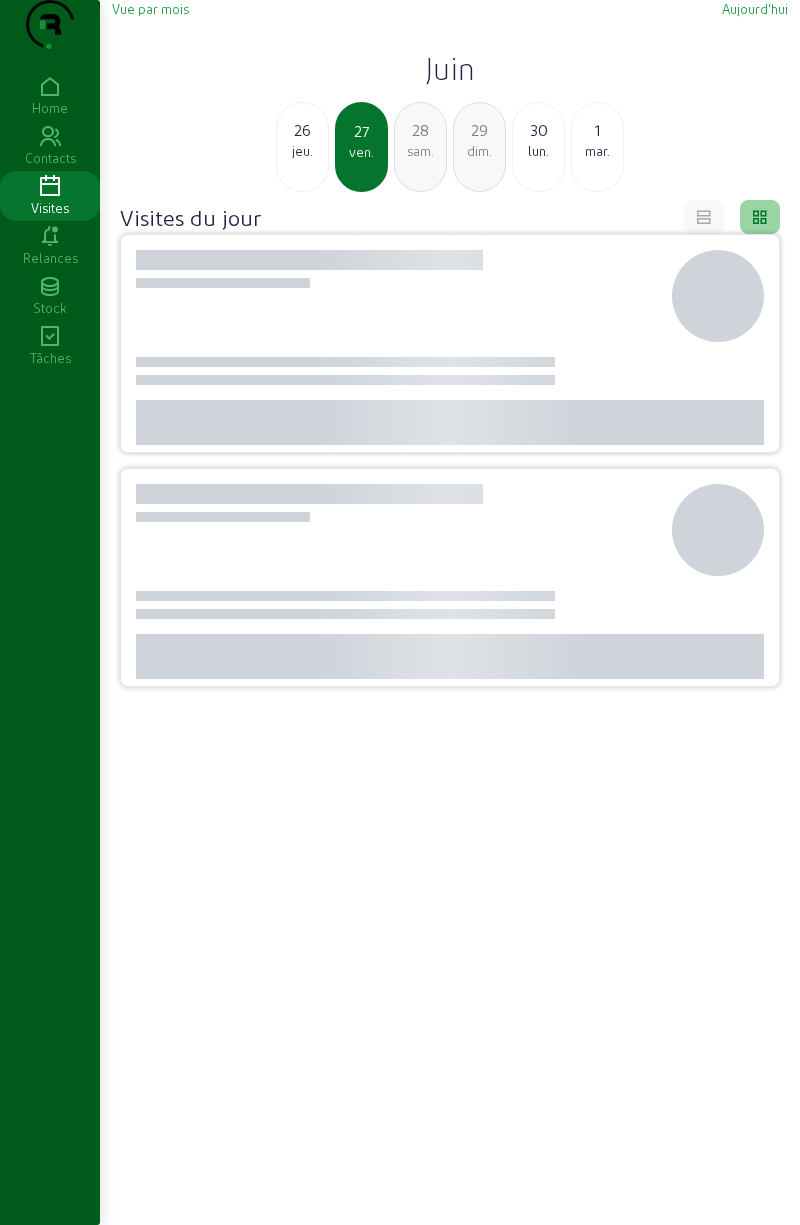 click on "26" at bounding box center (302, 130) 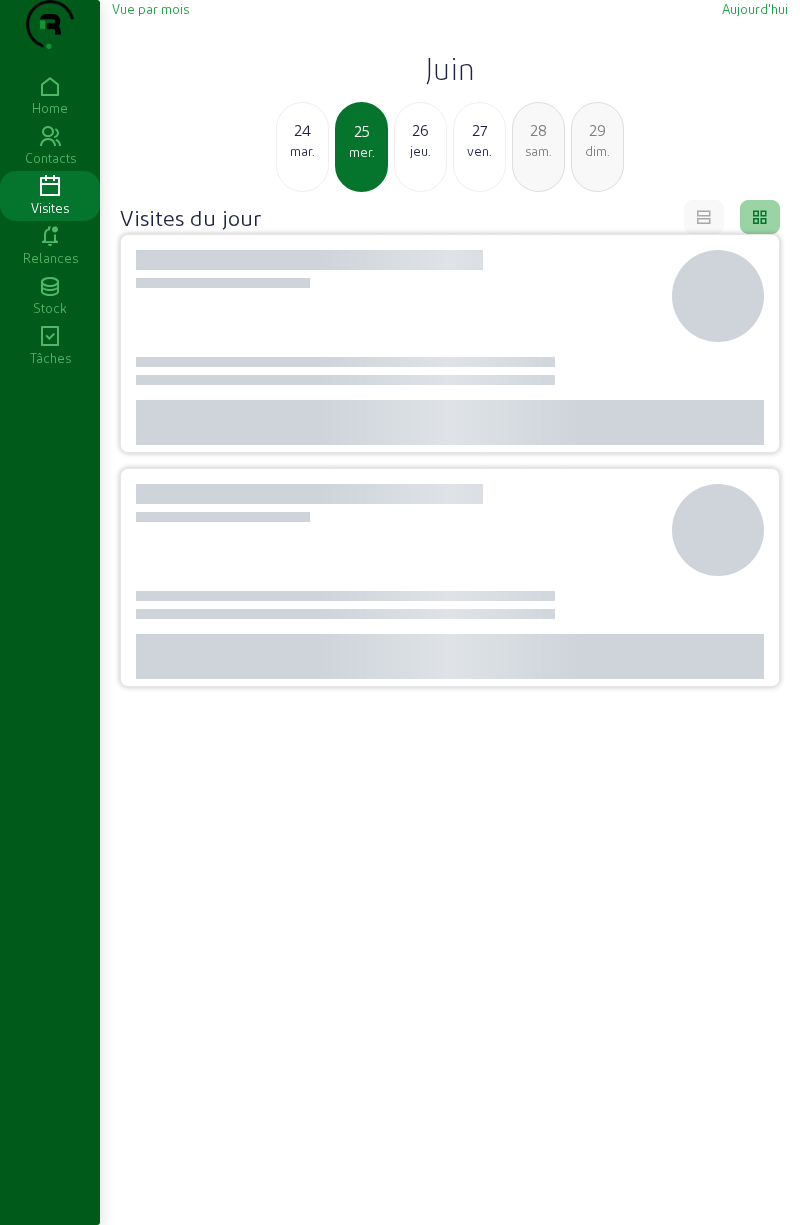 click on "24" at bounding box center (302, 130) 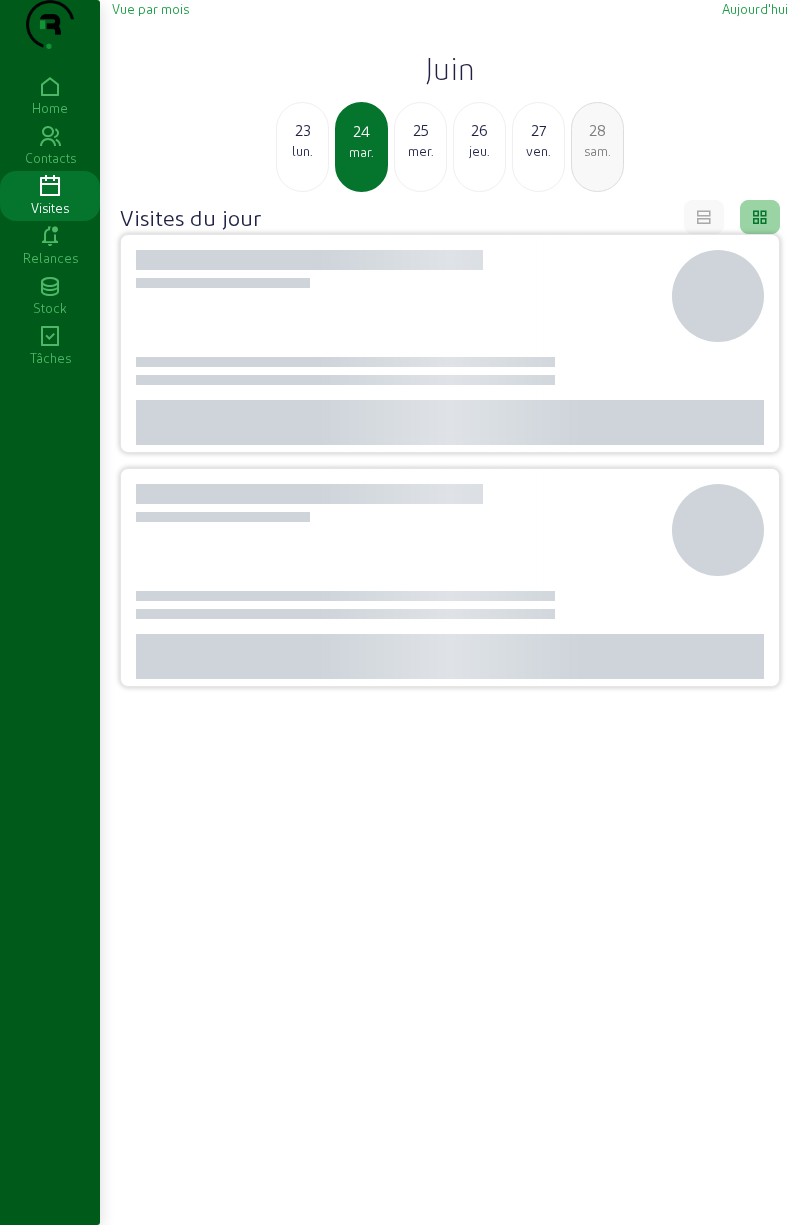 click on "23" at bounding box center [302, 130] 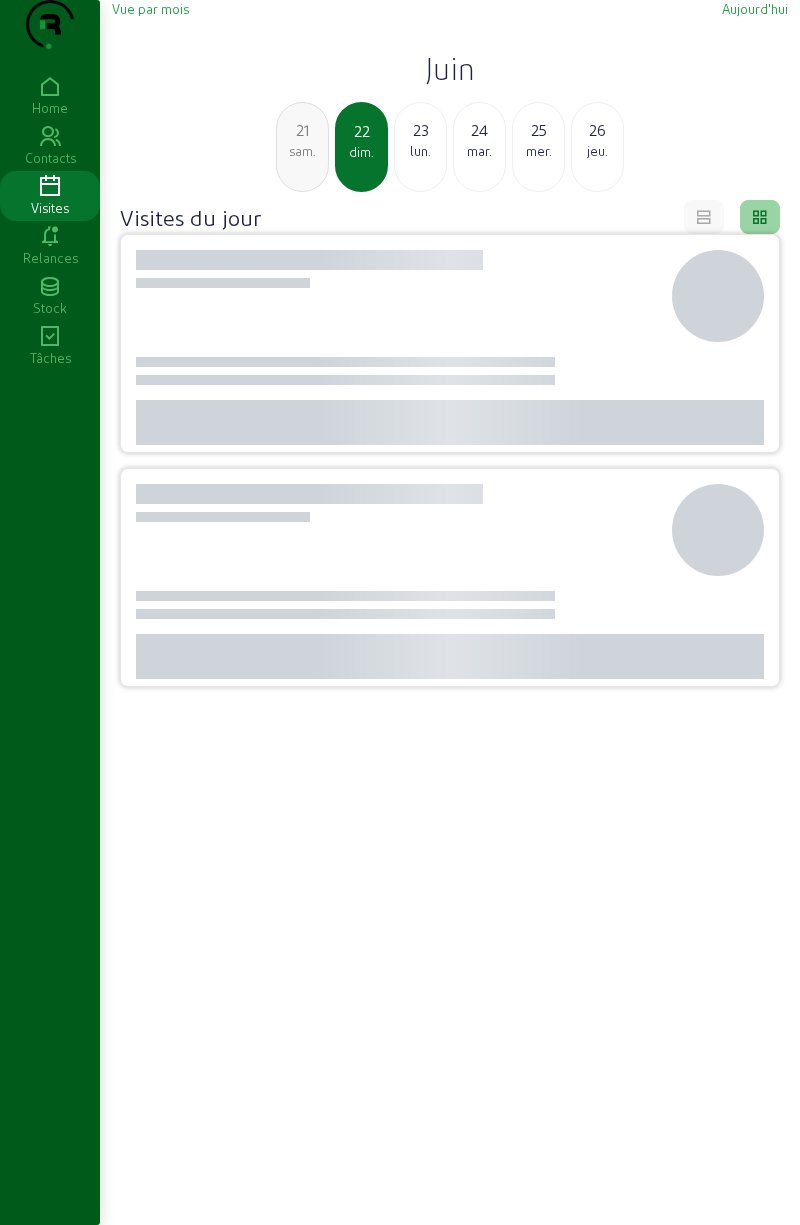 click on "21" at bounding box center [302, 130] 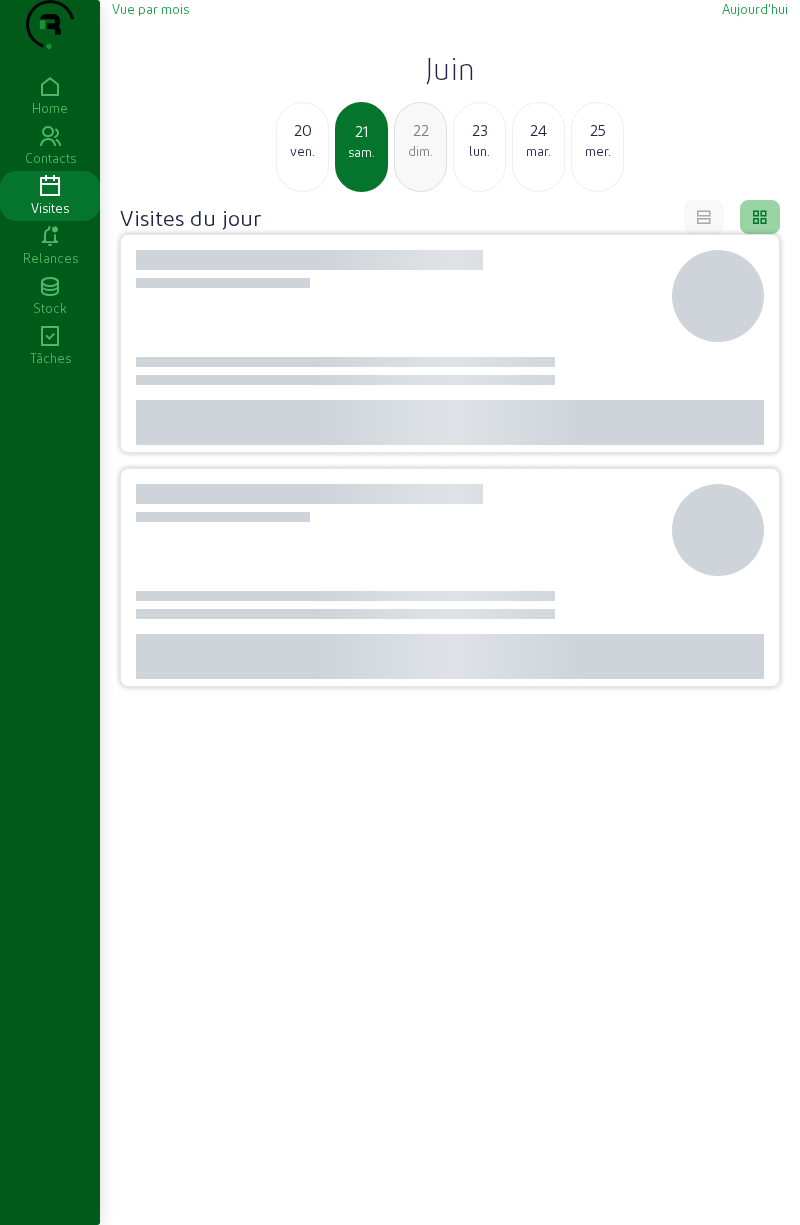 click on "20" at bounding box center (302, 130) 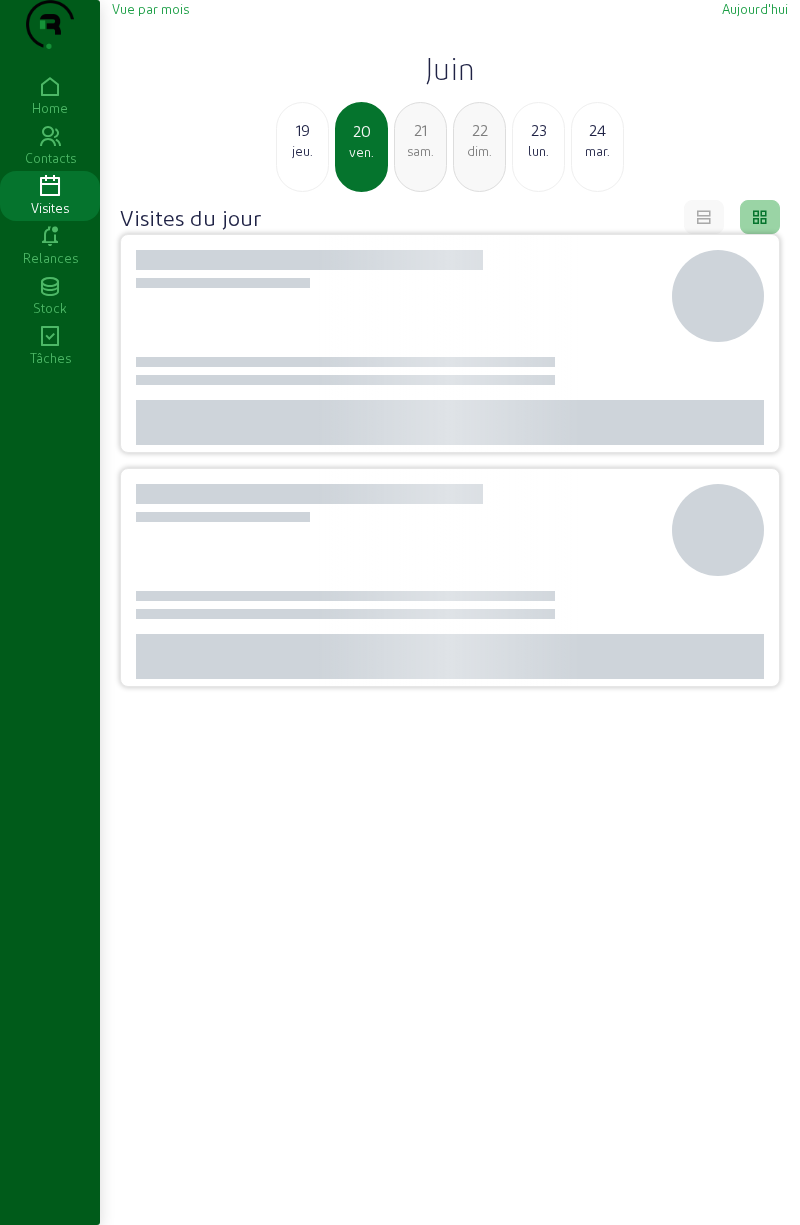 click on "19" at bounding box center (302, 130) 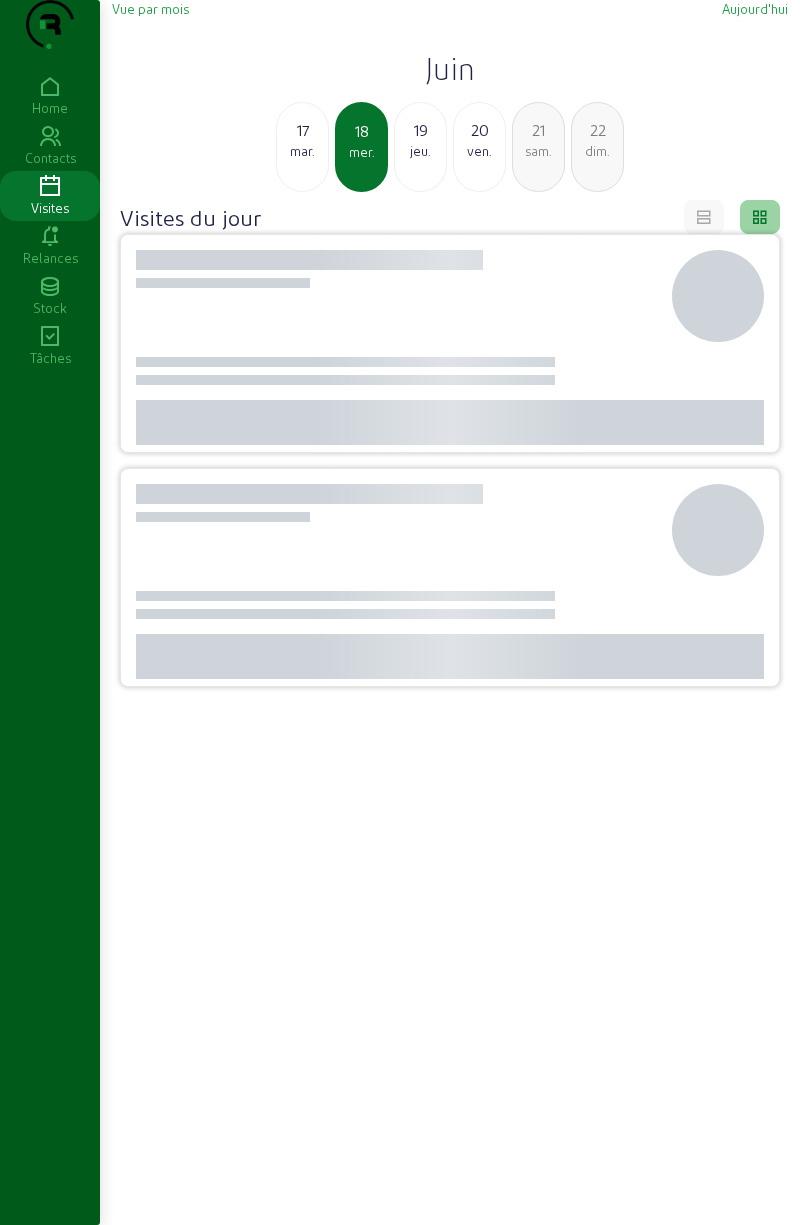 click on "17" at bounding box center (302, 130) 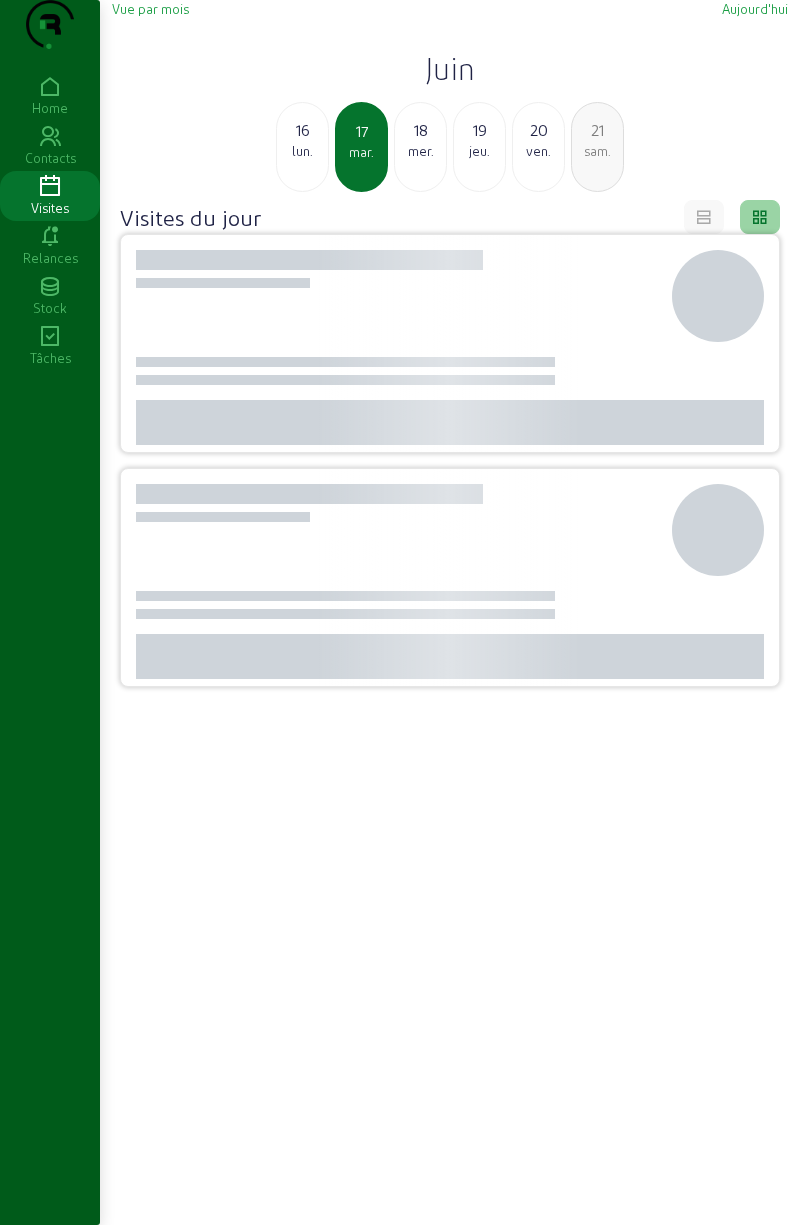 click on "16" at bounding box center (302, 130) 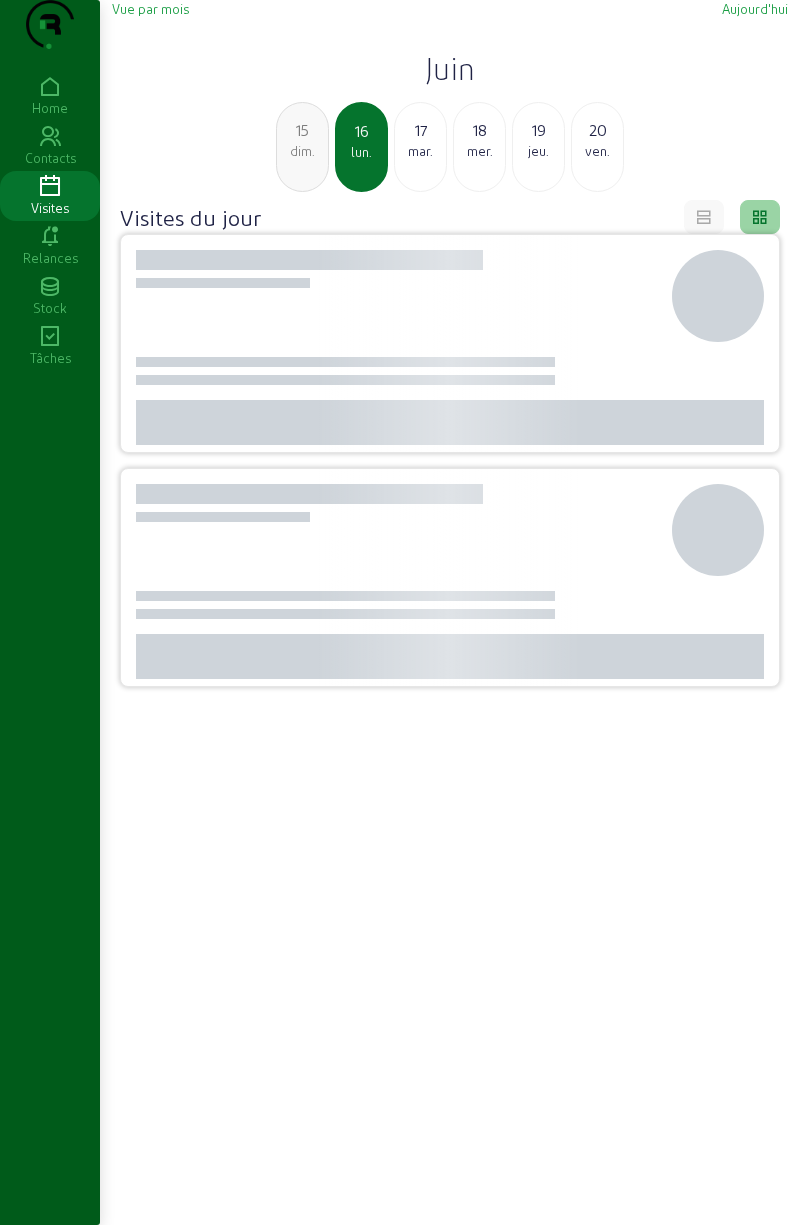 click on "15" at bounding box center (302, 130) 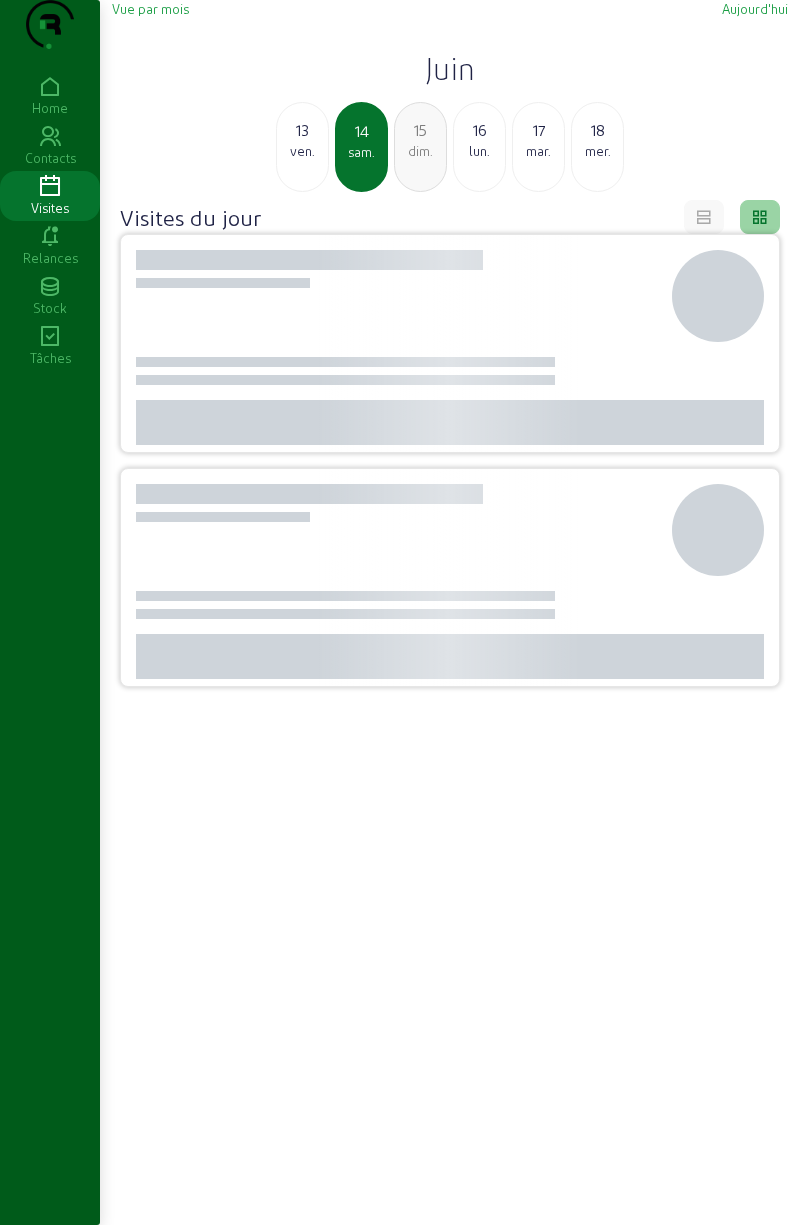 click on "13" at bounding box center (302, 130) 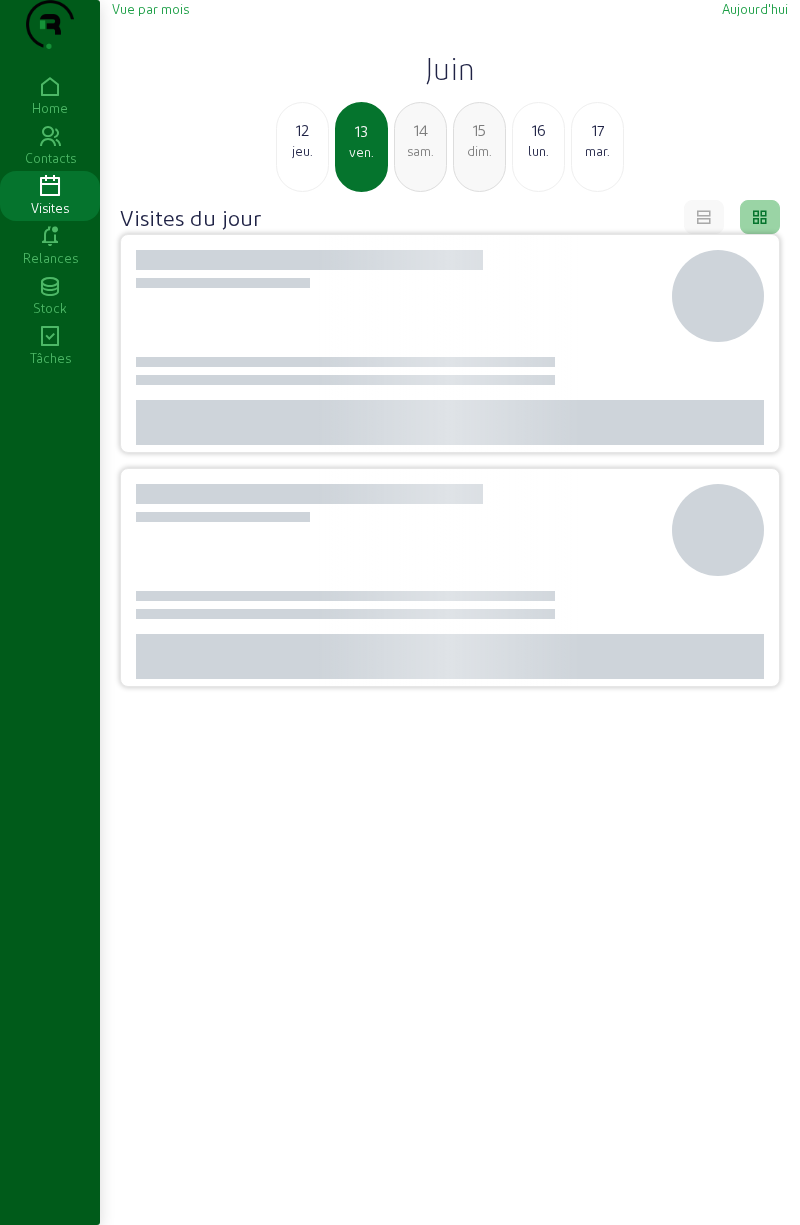 click on "12" at bounding box center (302, 130) 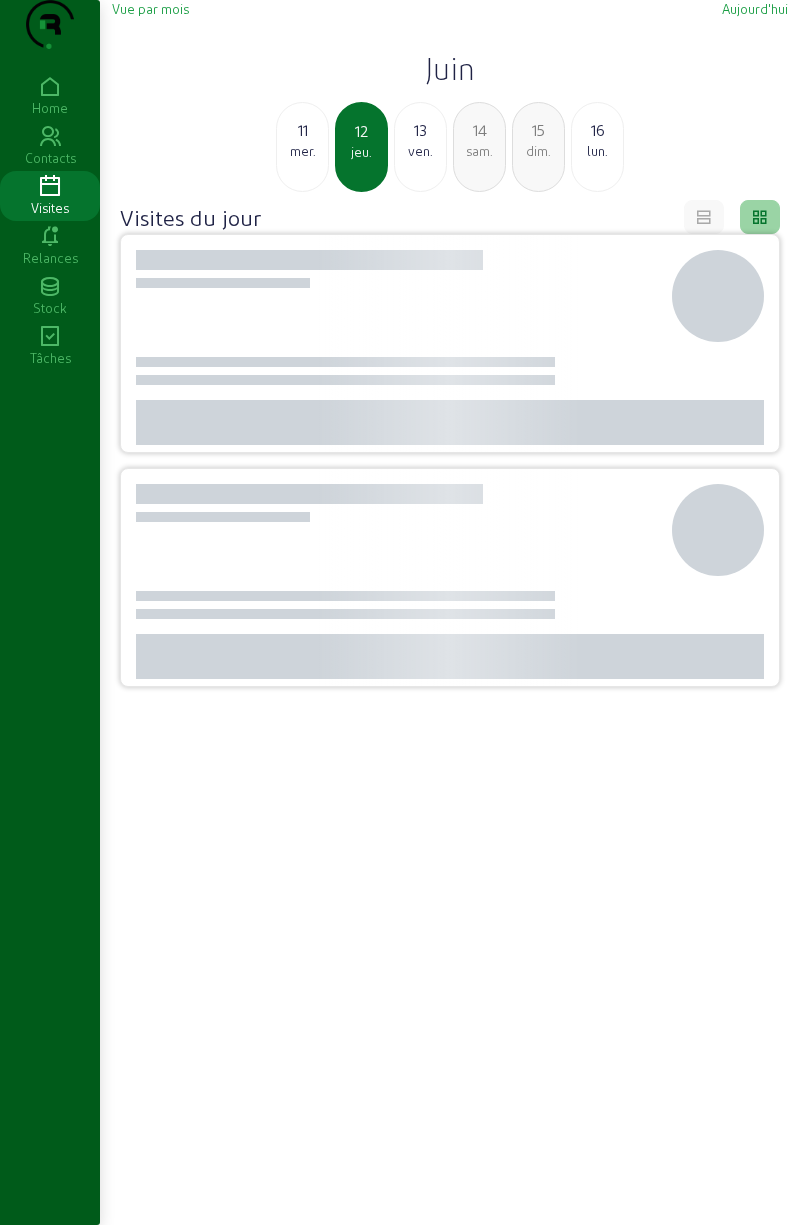 click on "11" at bounding box center [302, 130] 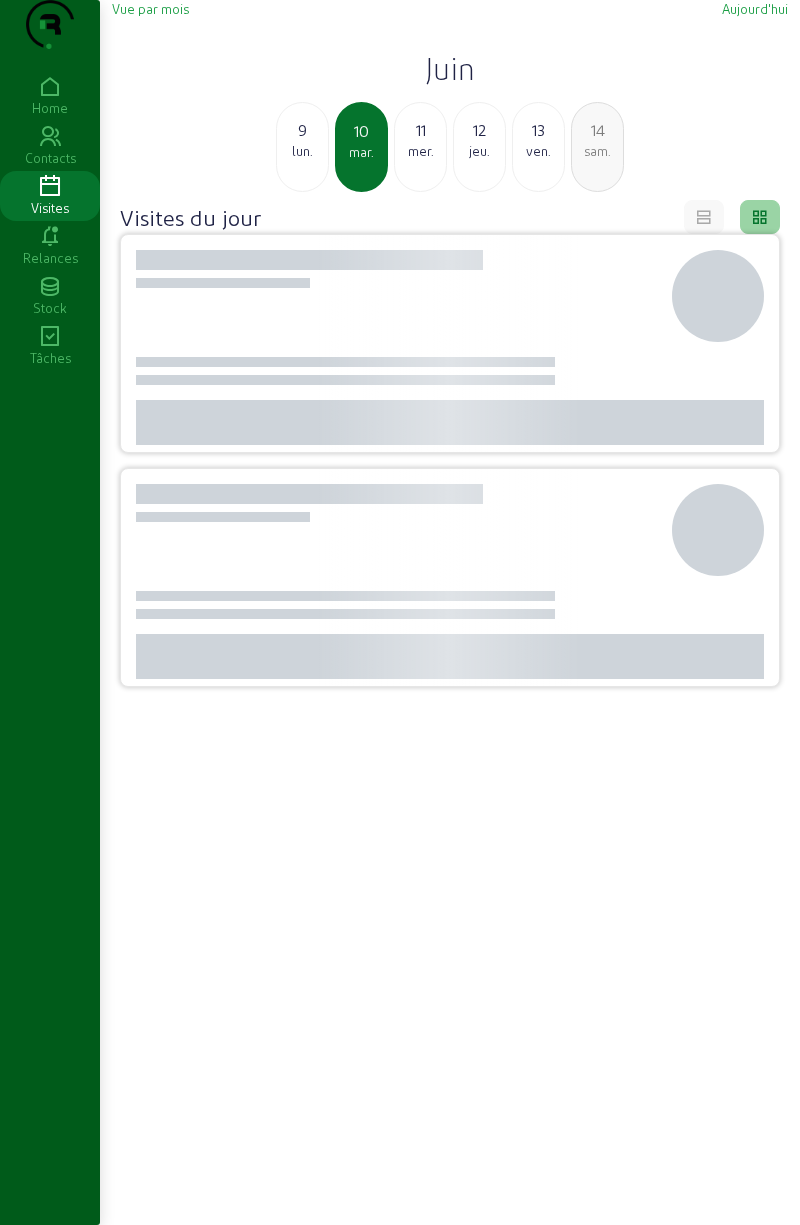 click on "9" at bounding box center (302, 130) 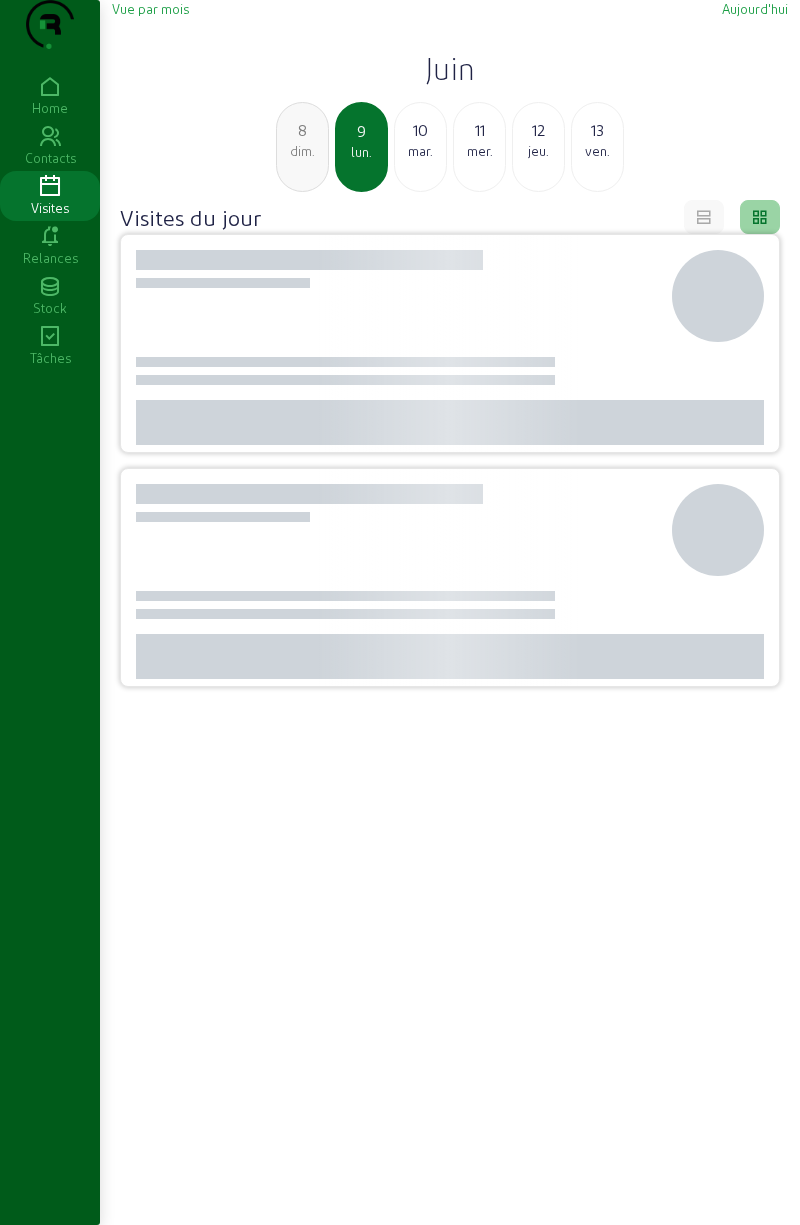 click on "[NUMBER] [DAY_OF_WEEK]" at bounding box center [302, 147] 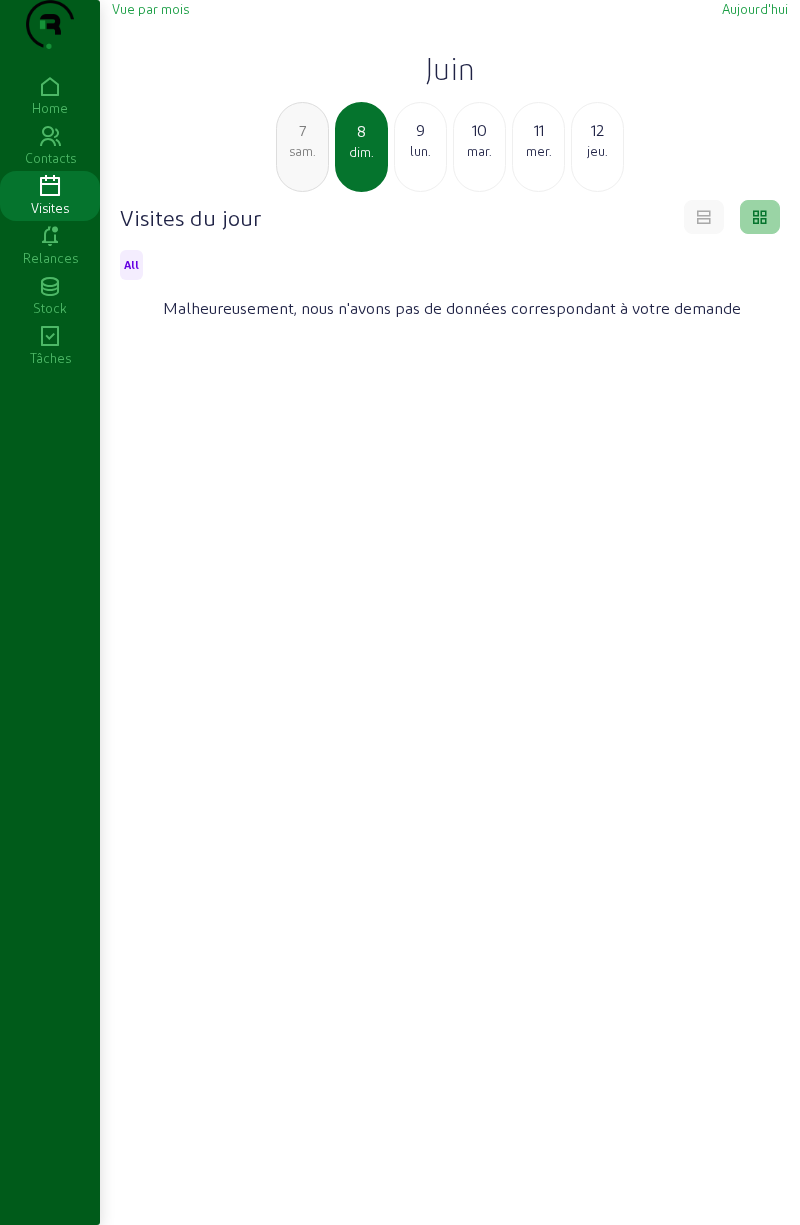 click on "7" at bounding box center (302, 130) 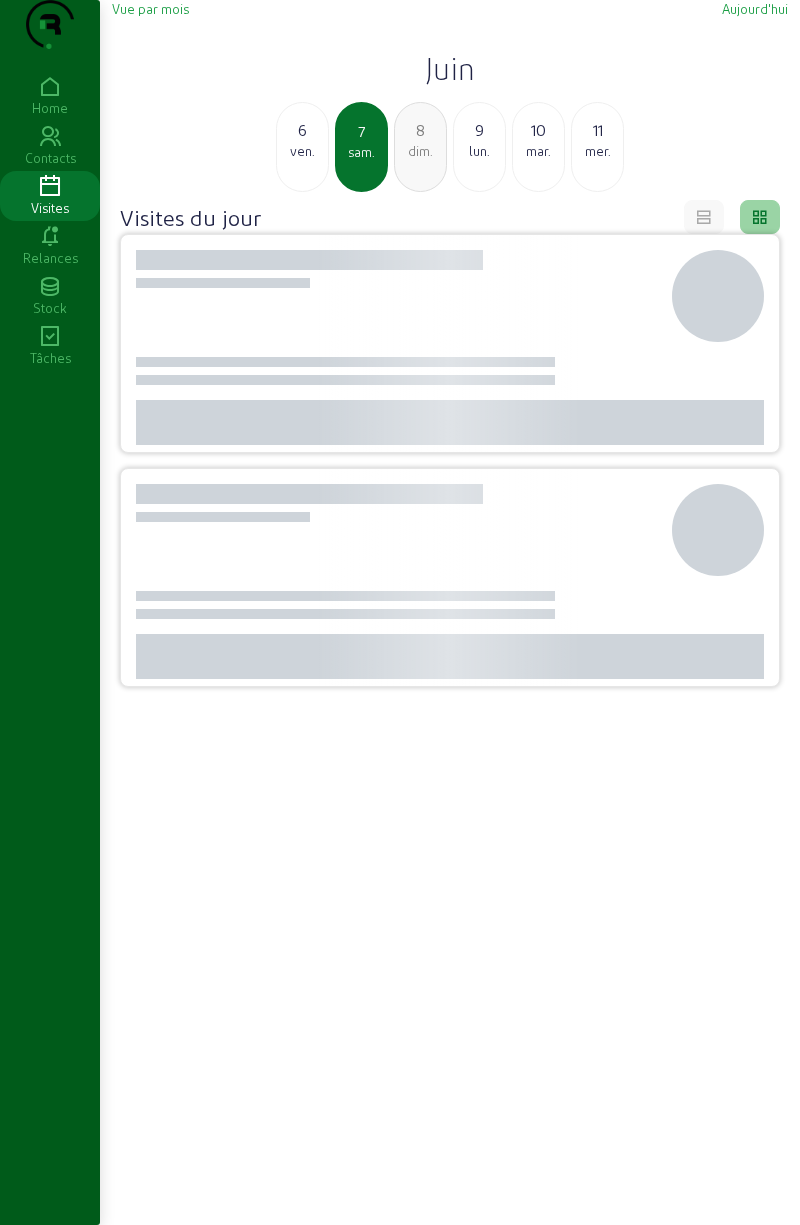 click on "6" at bounding box center [302, 130] 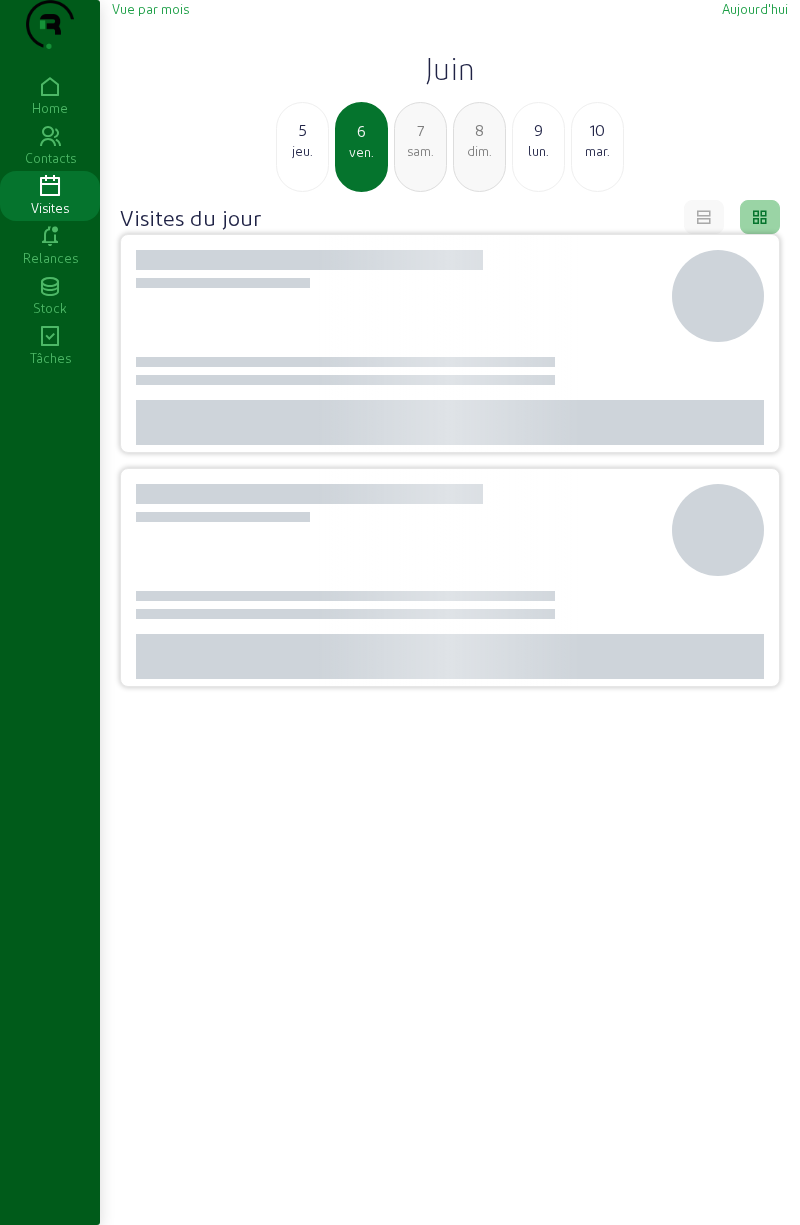 click on "5" at bounding box center (302, 130) 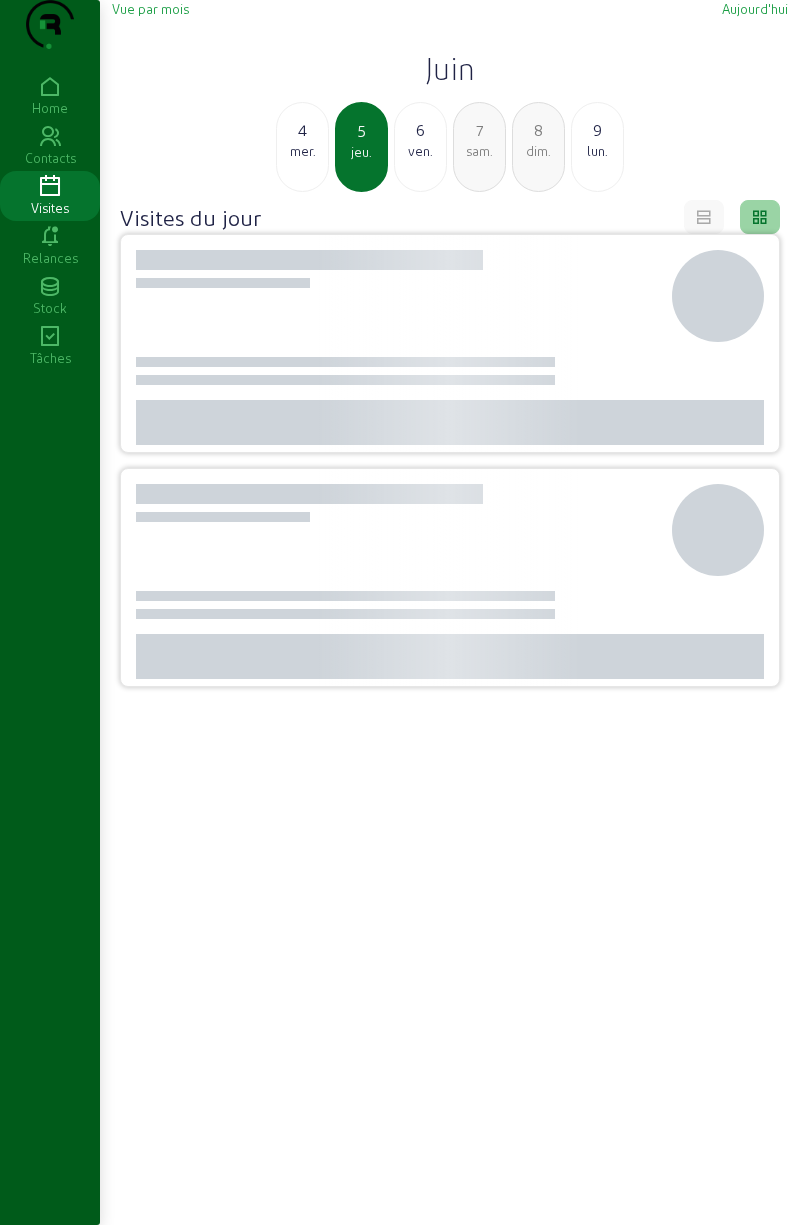 click on "4" at bounding box center (302, 130) 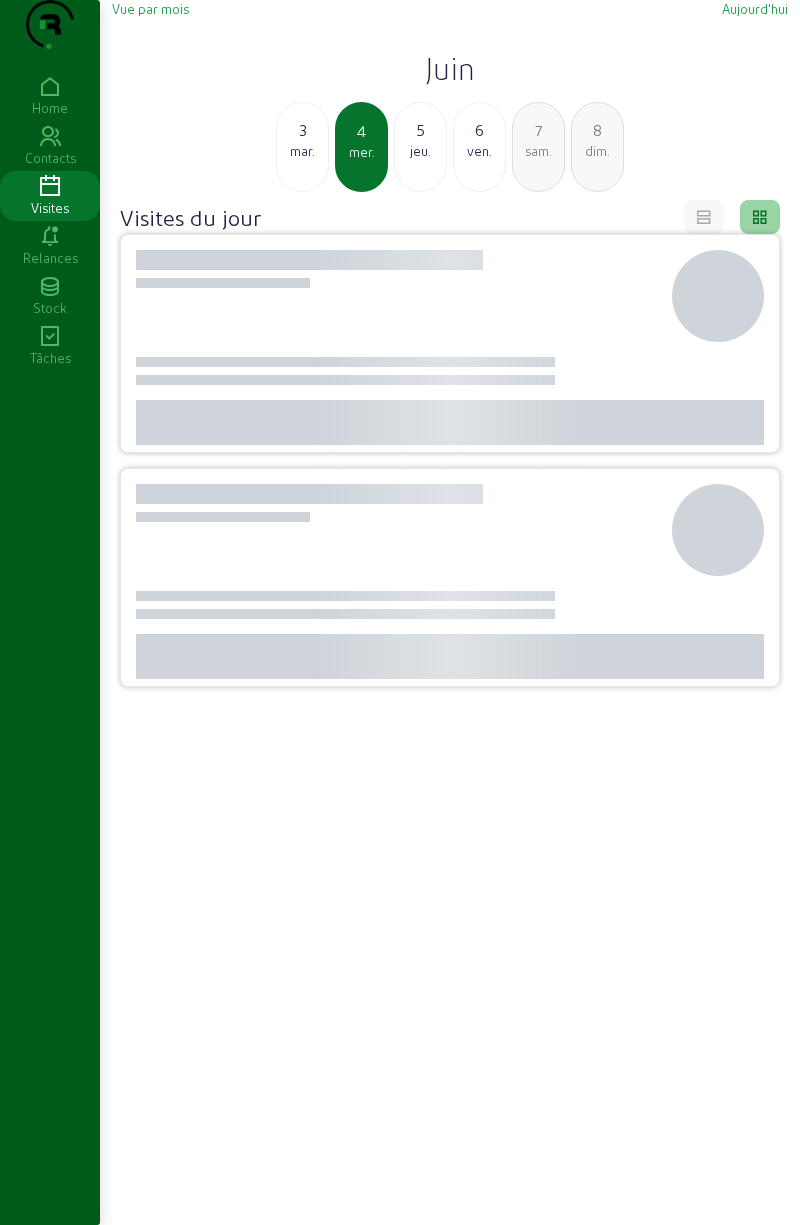click on "mar." at bounding box center [302, 151] 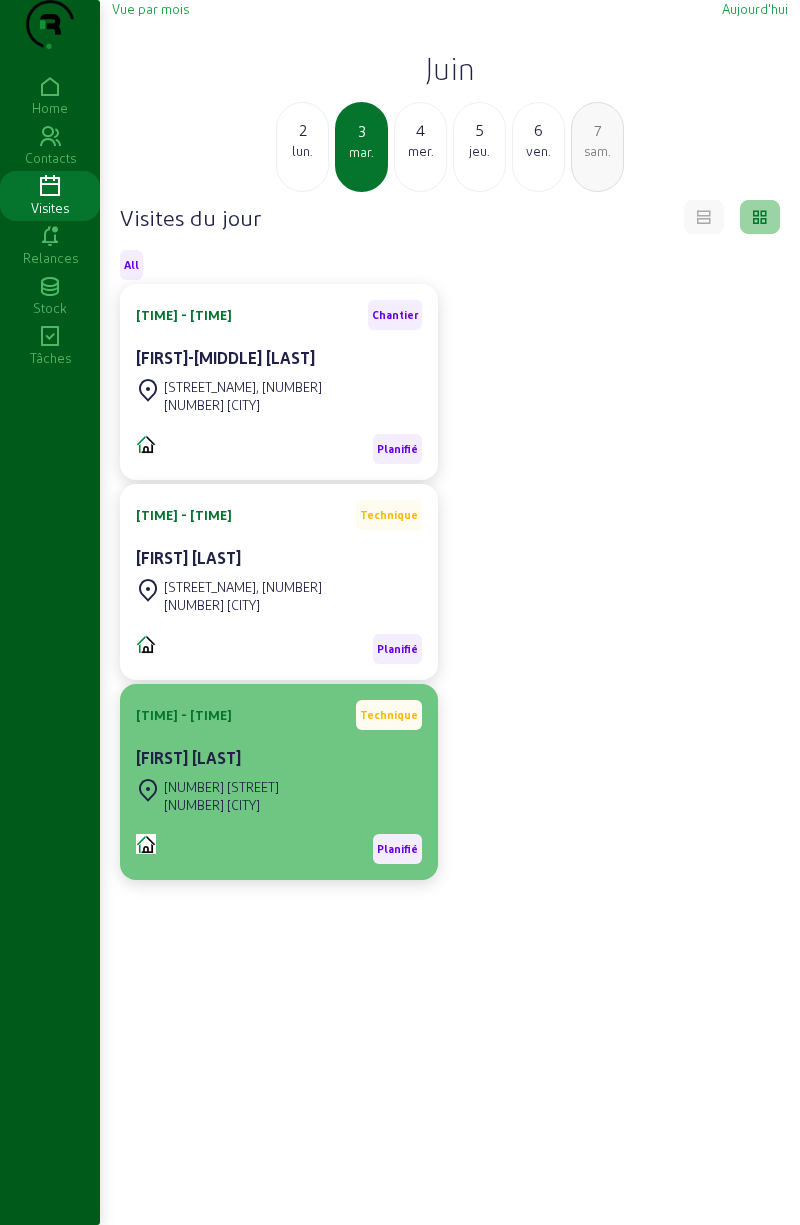 click on "[NUMBER] [CITY]" at bounding box center (243, 405) 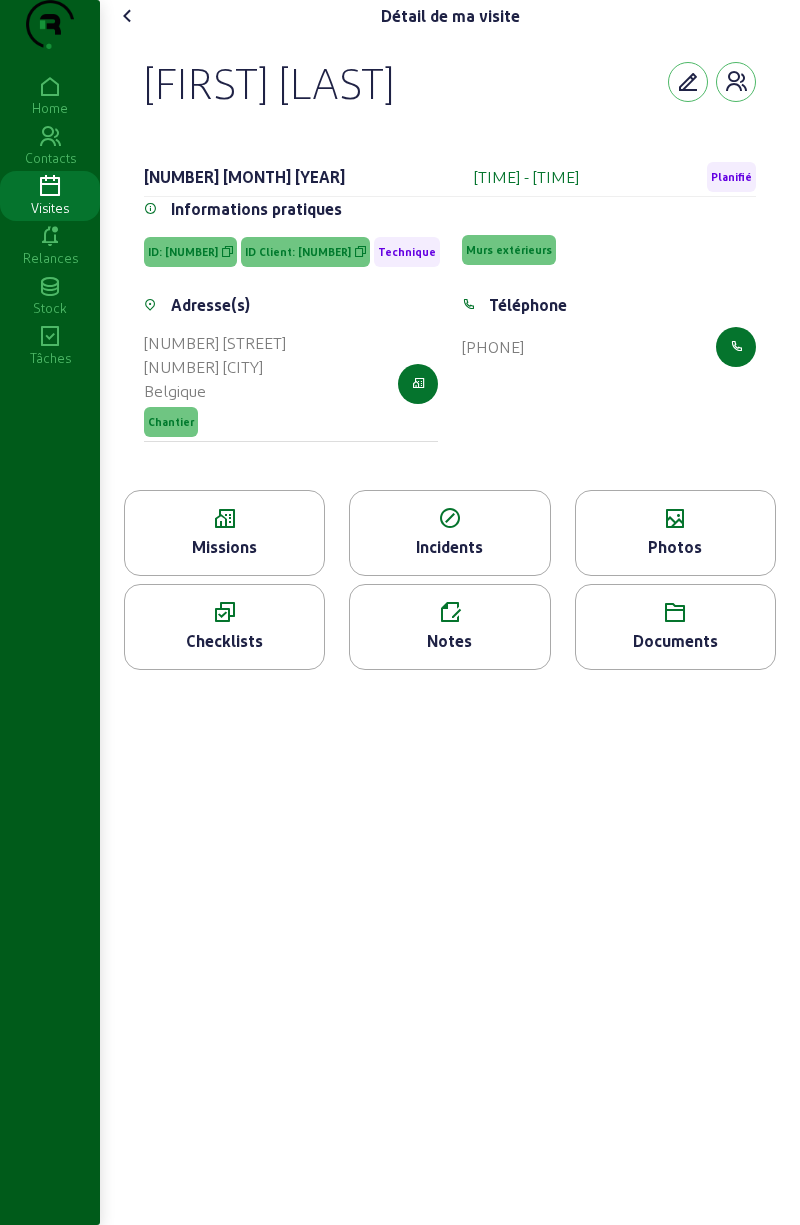 click at bounding box center [675, 519] 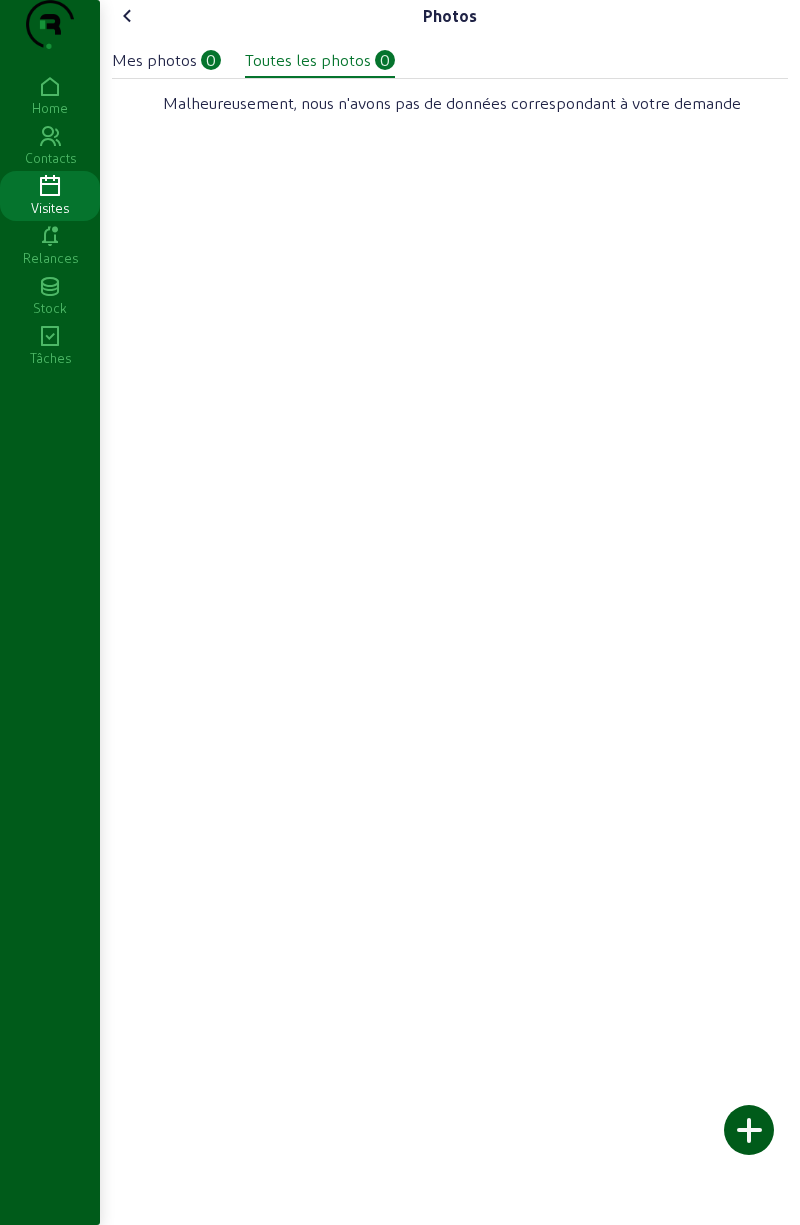 click at bounding box center (749, 1130) 